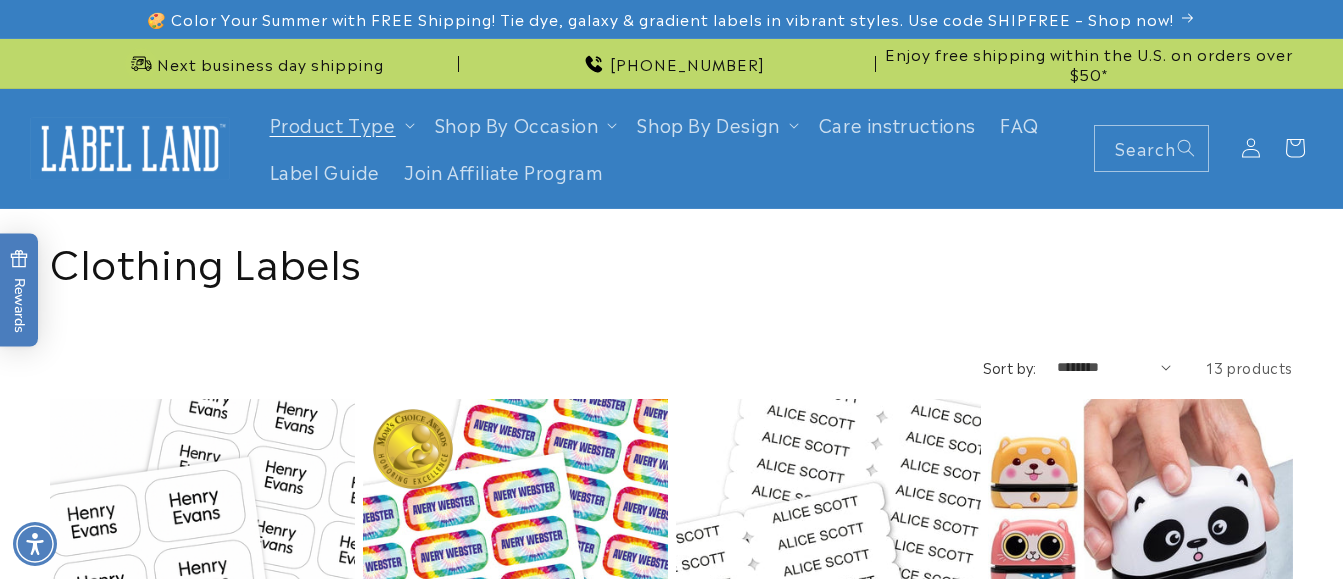 scroll, scrollTop: 0, scrollLeft: 0, axis: both 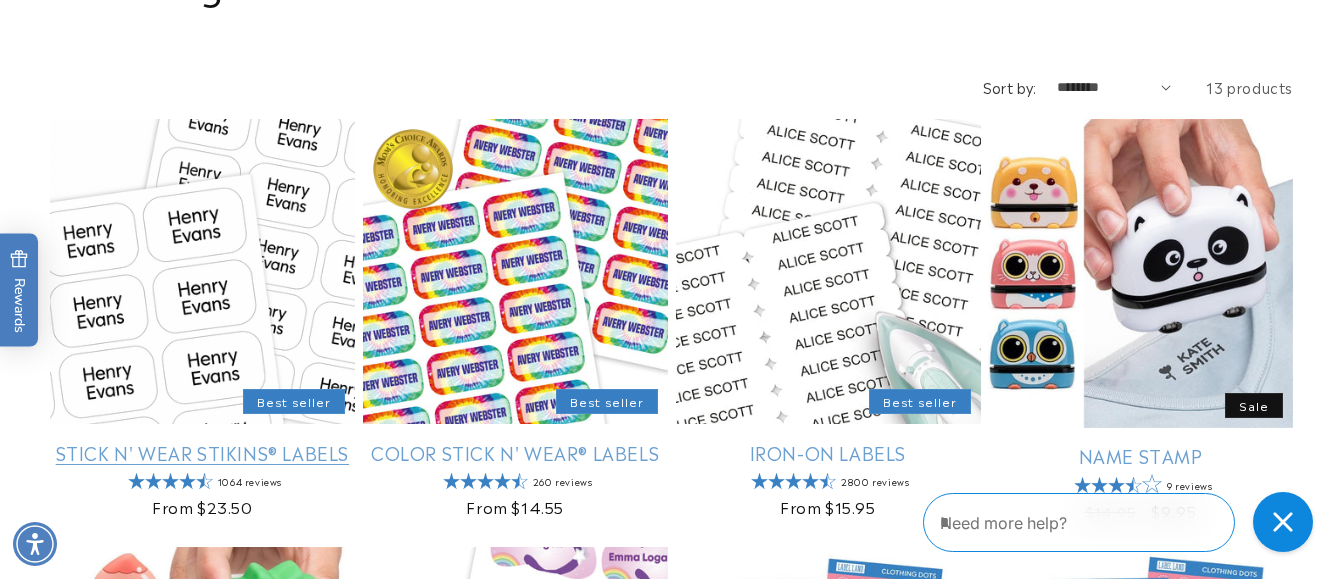 click on "Stick N' Wear Stikins® Labels" at bounding box center [202, 452] 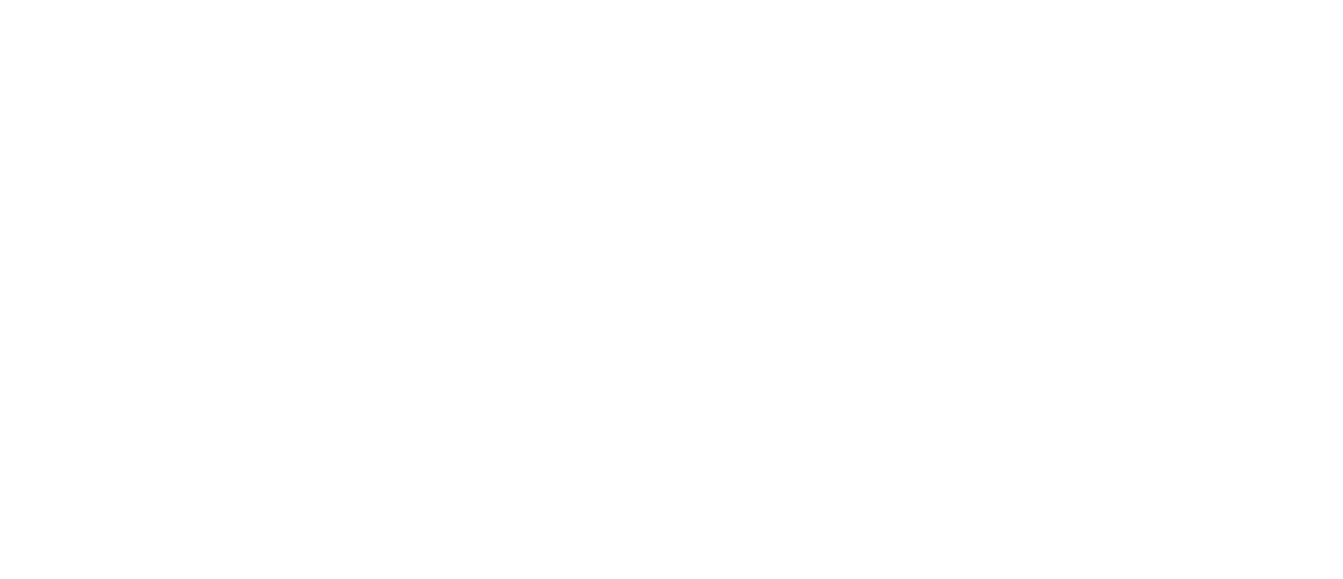 scroll, scrollTop: 0, scrollLeft: 0, axis: both 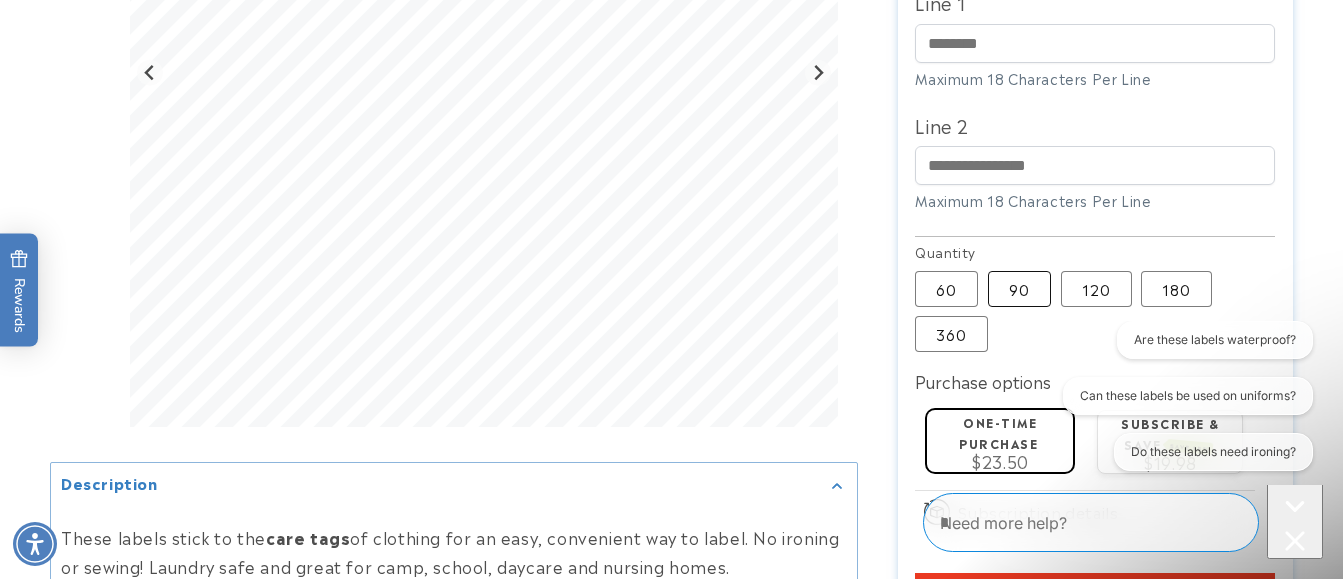 click on "90 Variant sold out or unavailable" at bounding box center (1019, 289) 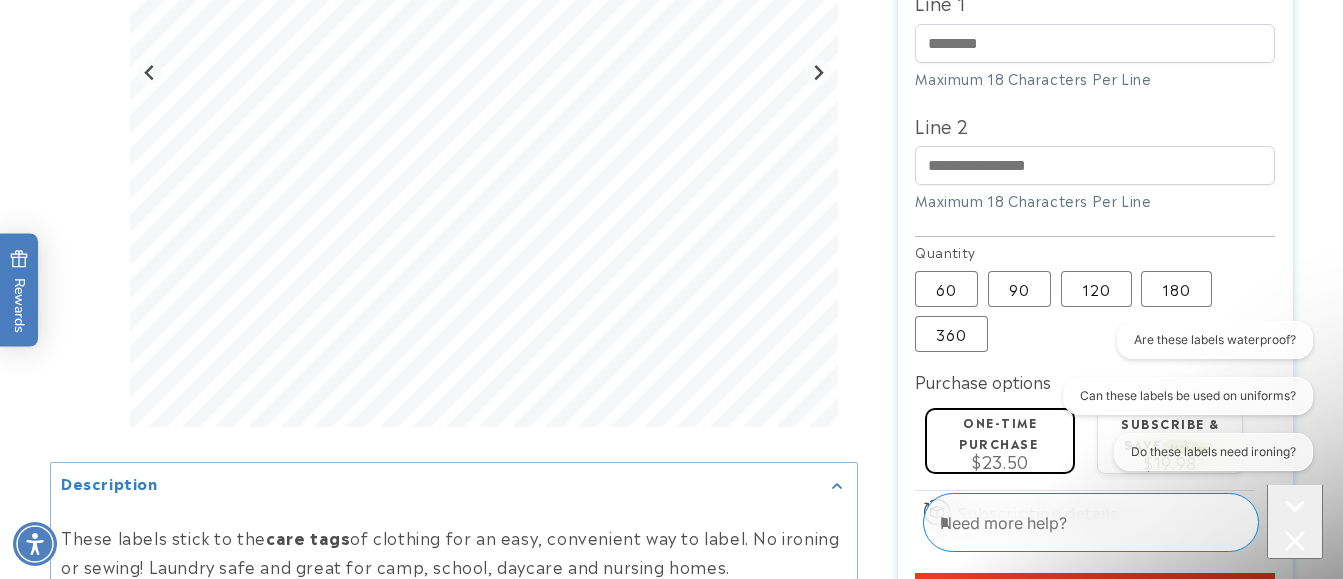 type 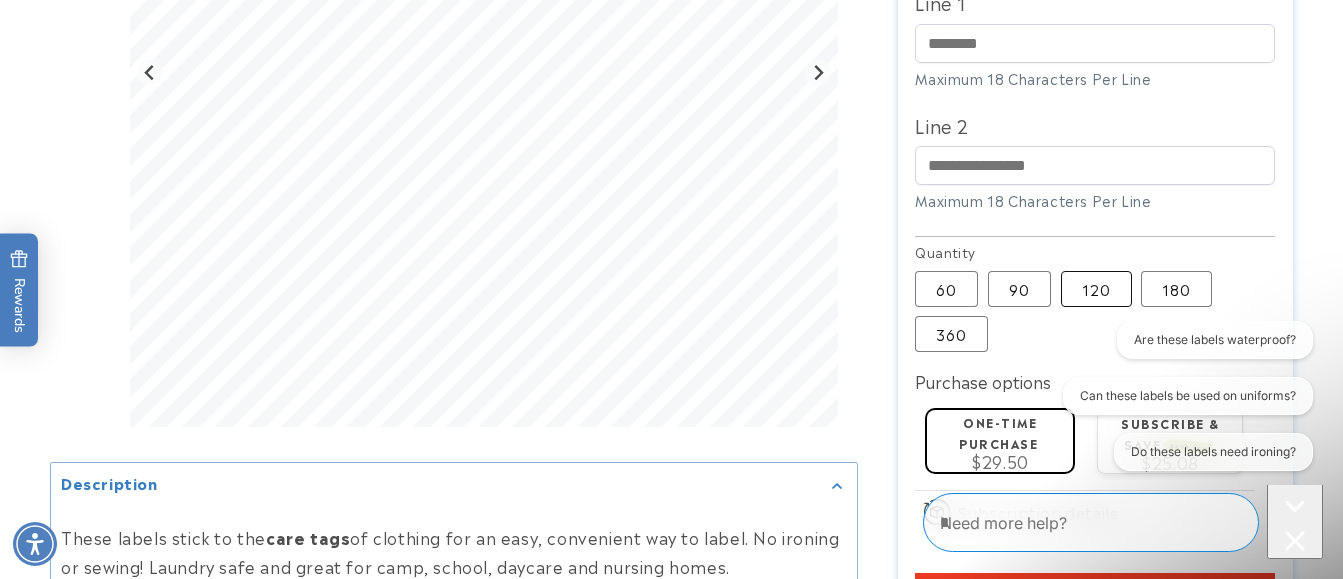 click on "120 Variant sold out or unavailable" at bounding box center [1096, 289] 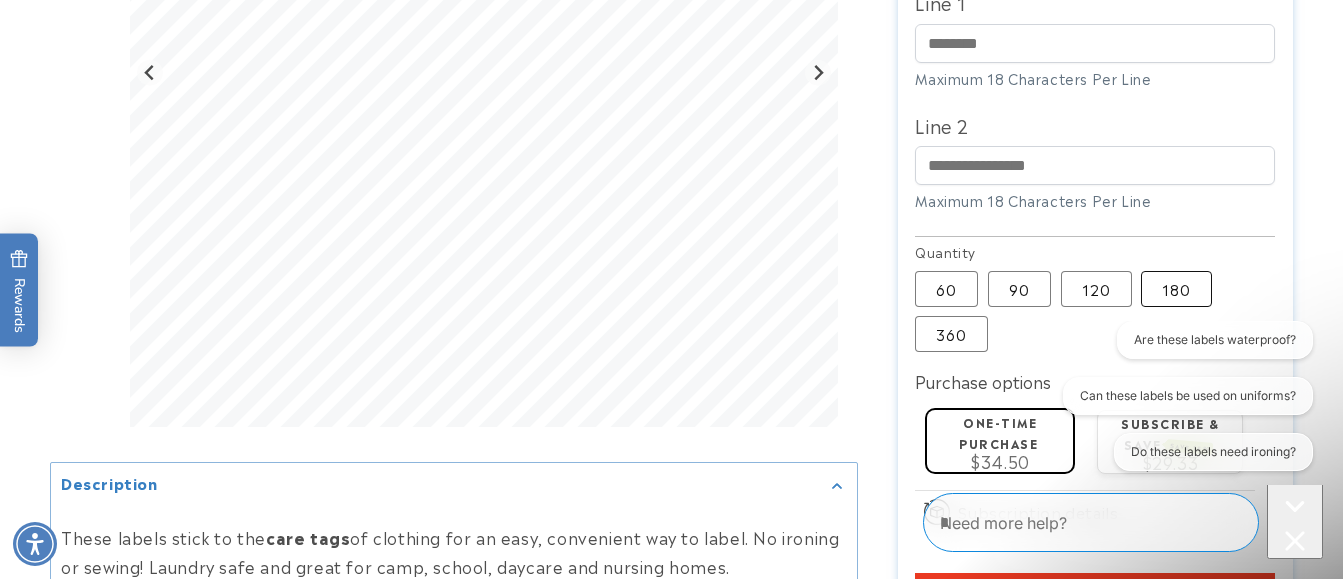 click on "180 Variant sold out or unavailable" at bounding box center (1176, 289) 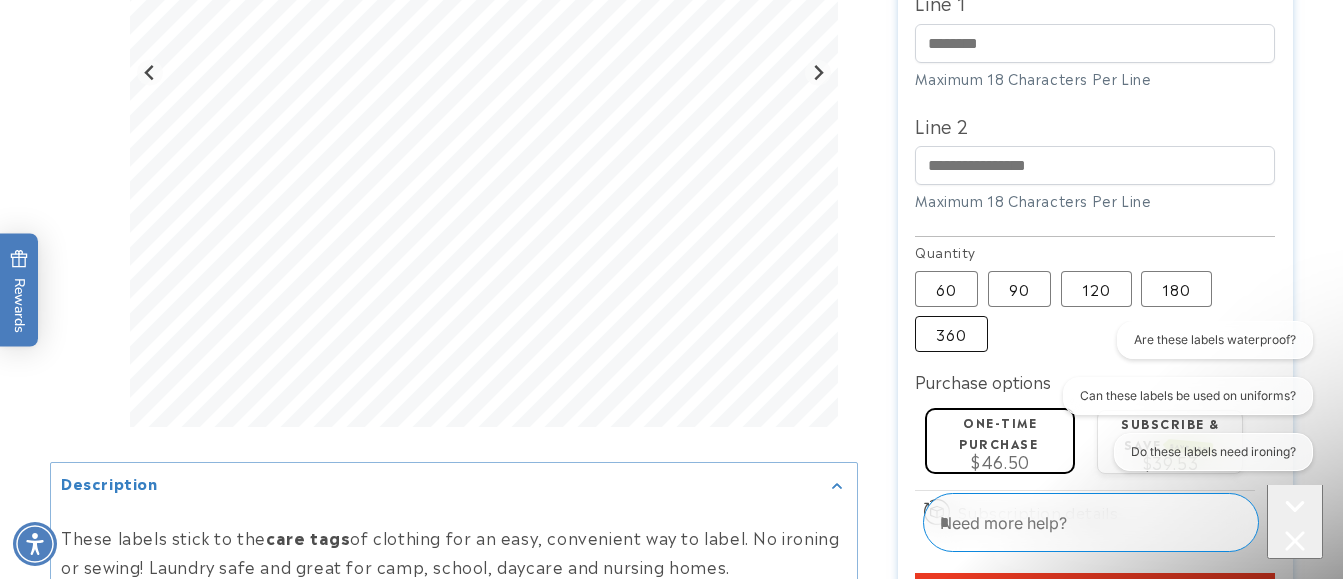 click on "360 Variant sold out or unavailable" at bounding box center (951, 334) 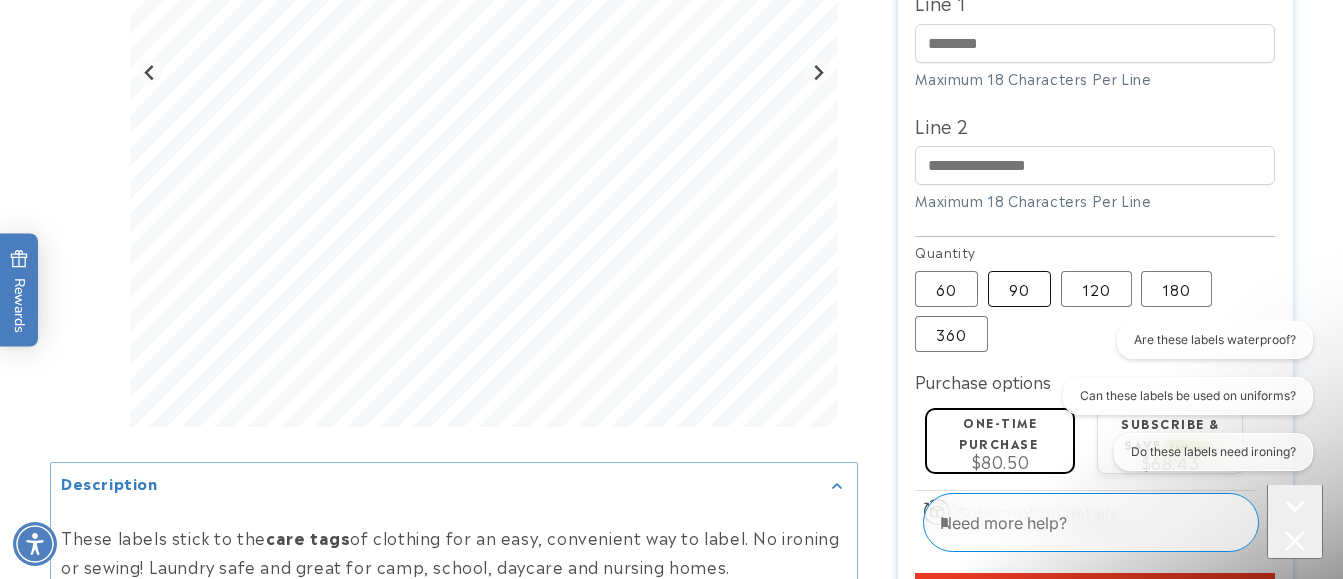 click on "90 Variant sold out or unavailable" at bounding box center (1019, 289) 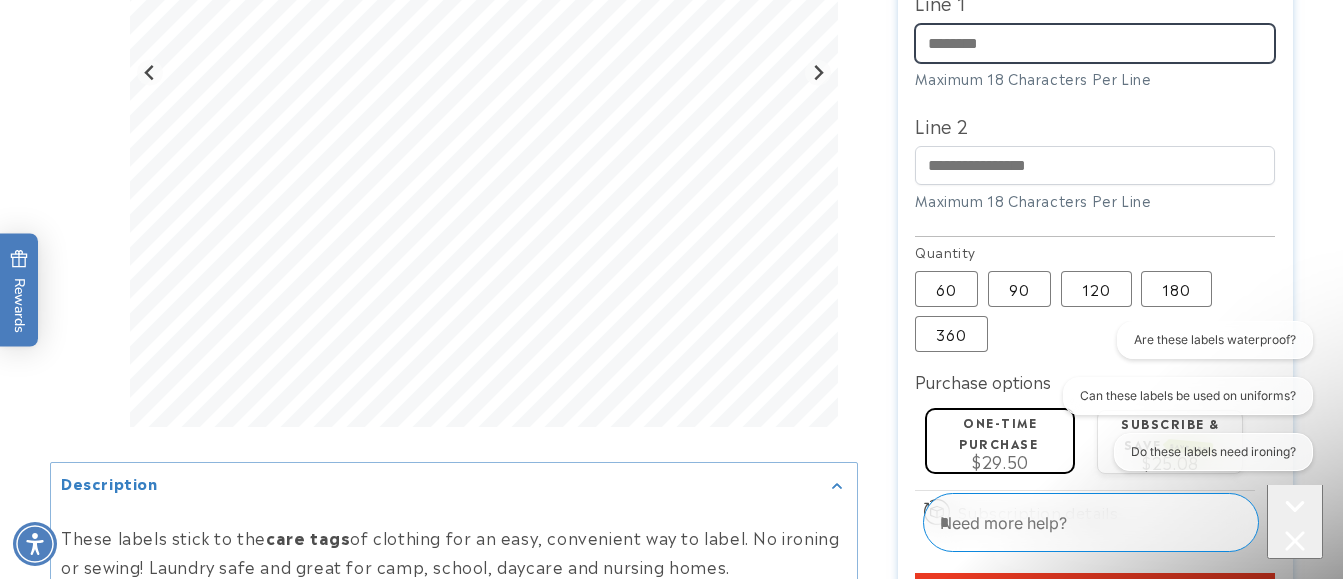 click on "Line 1" at bounding box center (1095, 43) 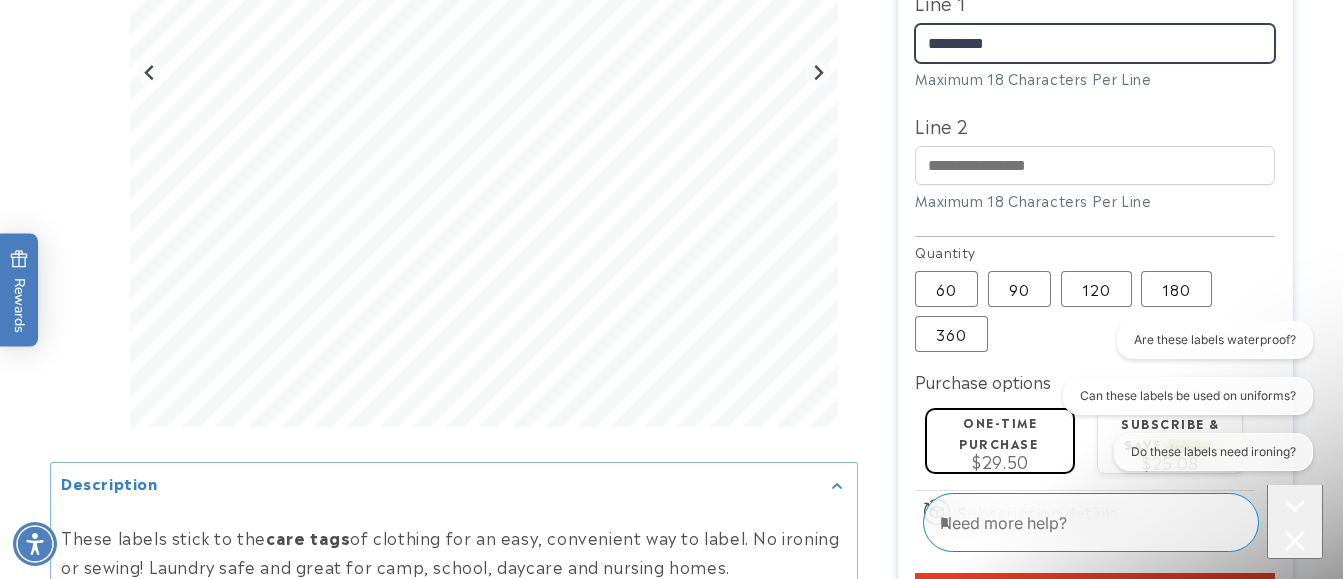 type on "*********" 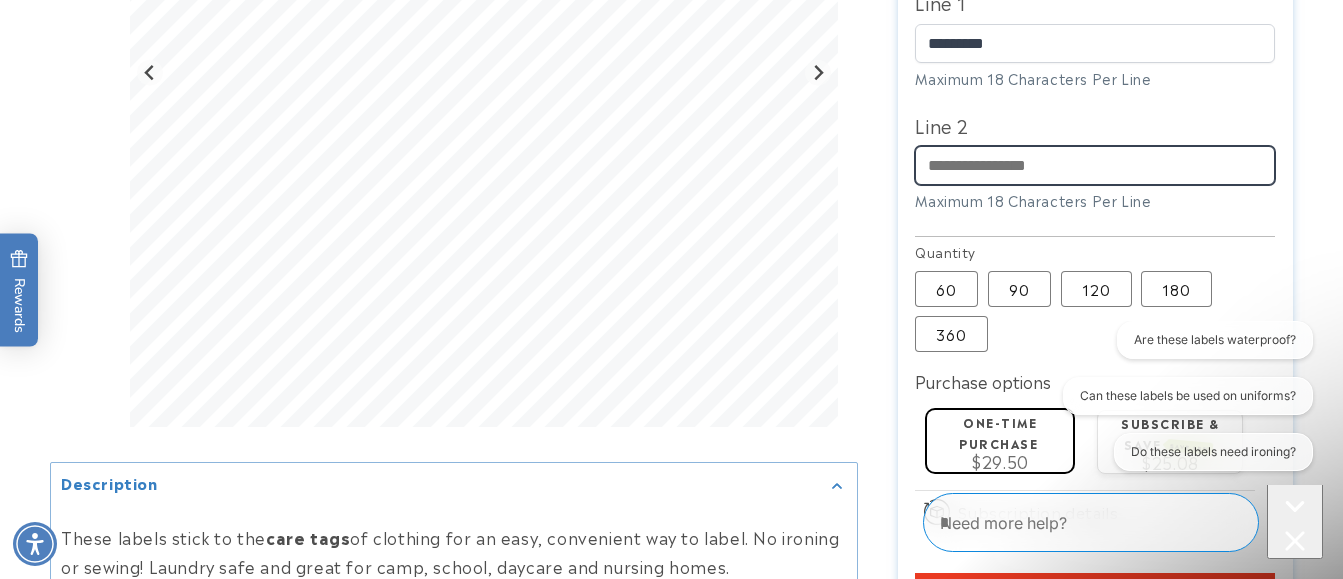click on "Line 2" at bounding box center (1095, 165) 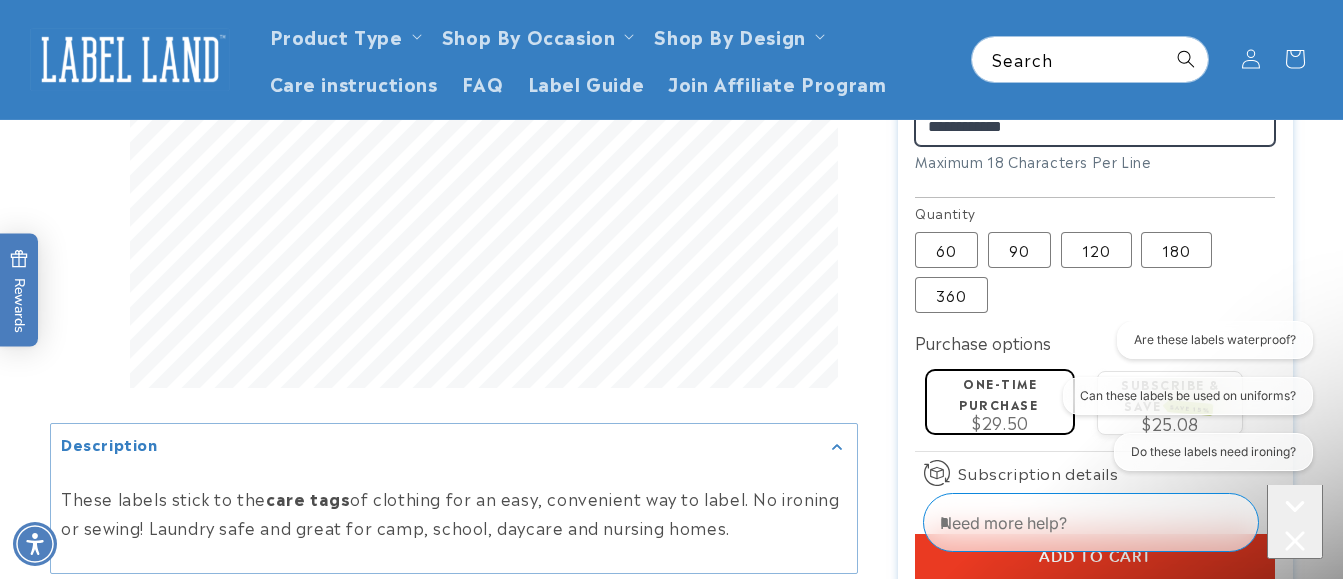 scroll, scrollTop: 802, scrollLeft: 0, axis: vertical 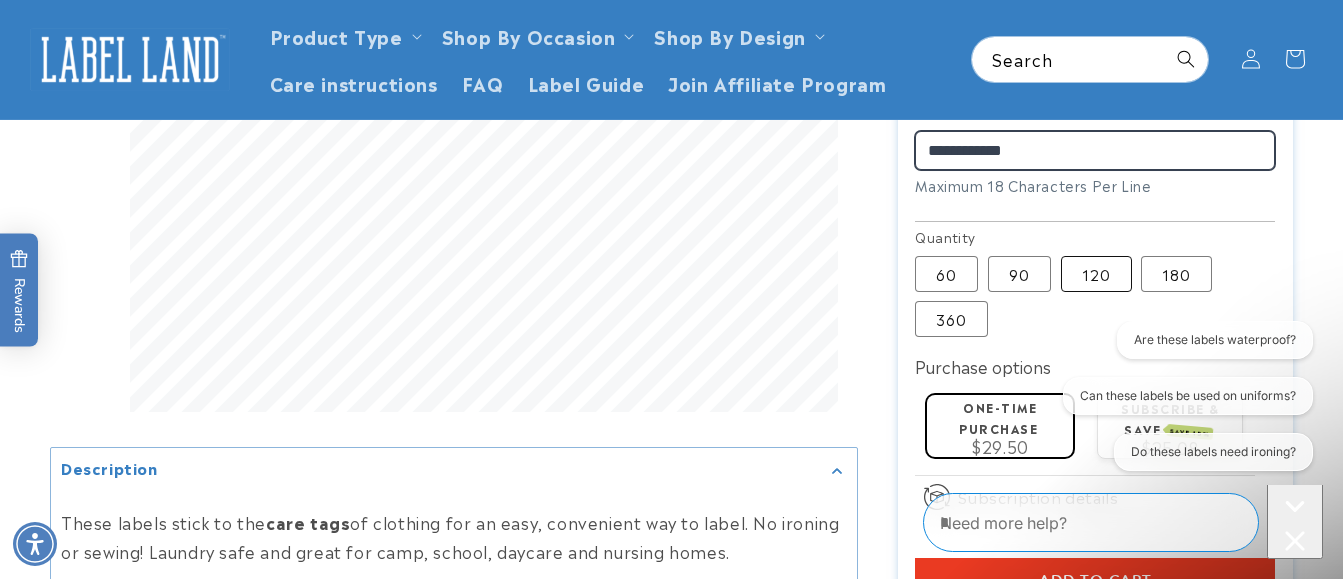 type on "**********" 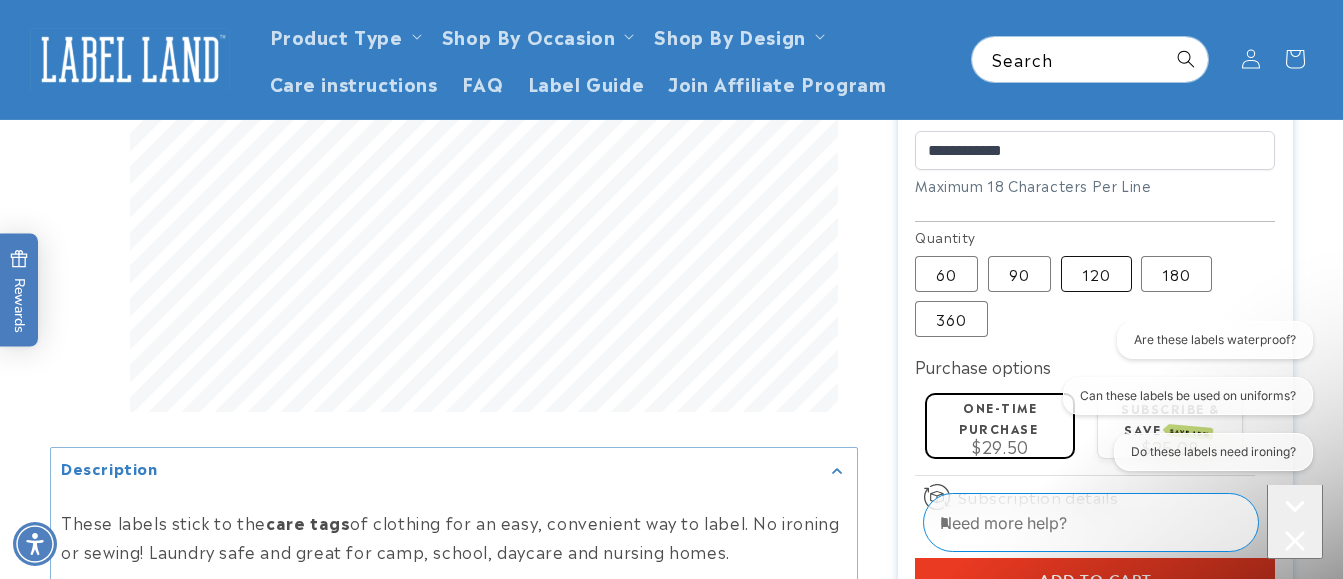 click on "120 Variant sold out or unavailable" at bounding box center (1096, 274) 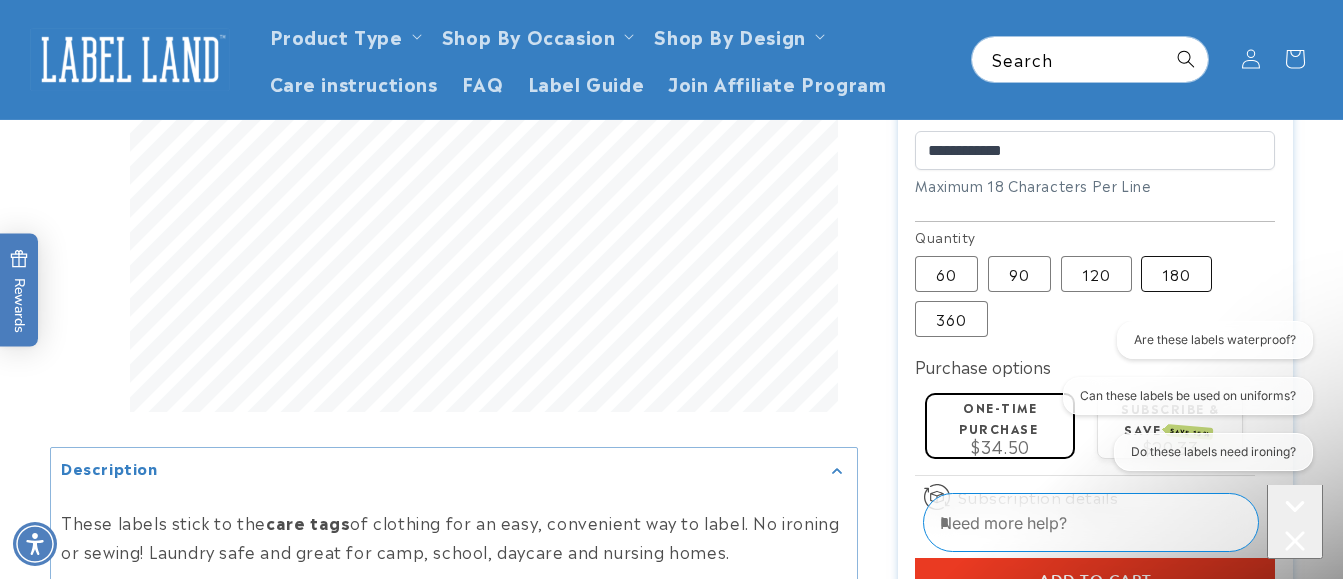 click on "180 Variant sold out or unavailable" at bounding box center [1176, 274] 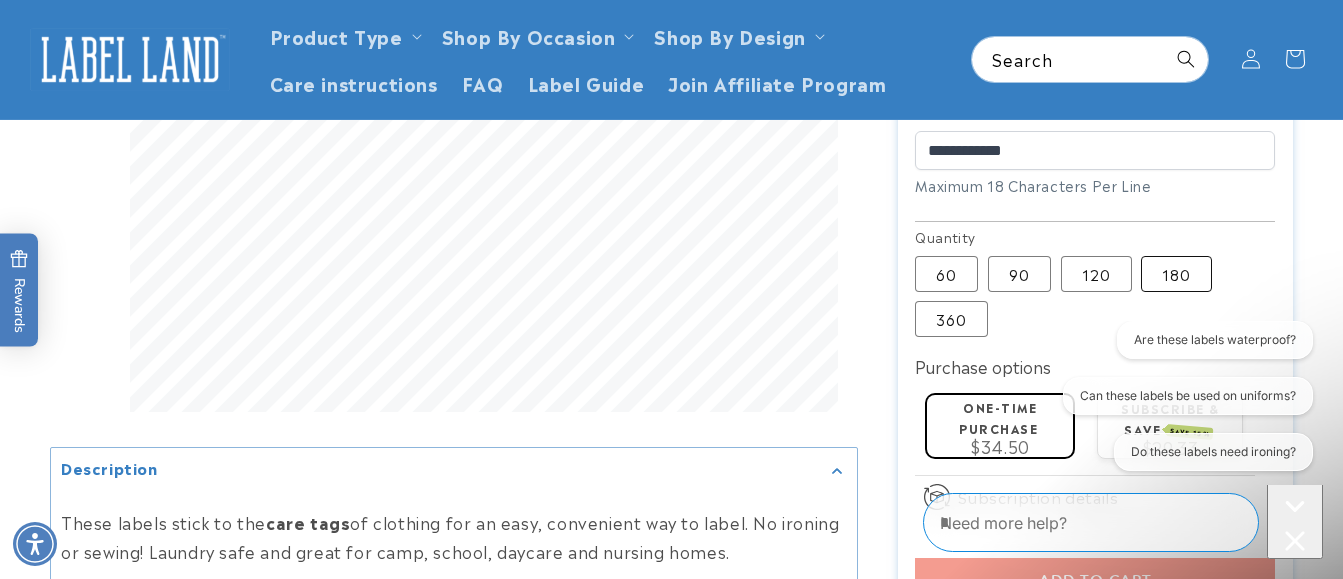 click on "180 Variant sold out or unavailable" at bounding box center (1176, 274) 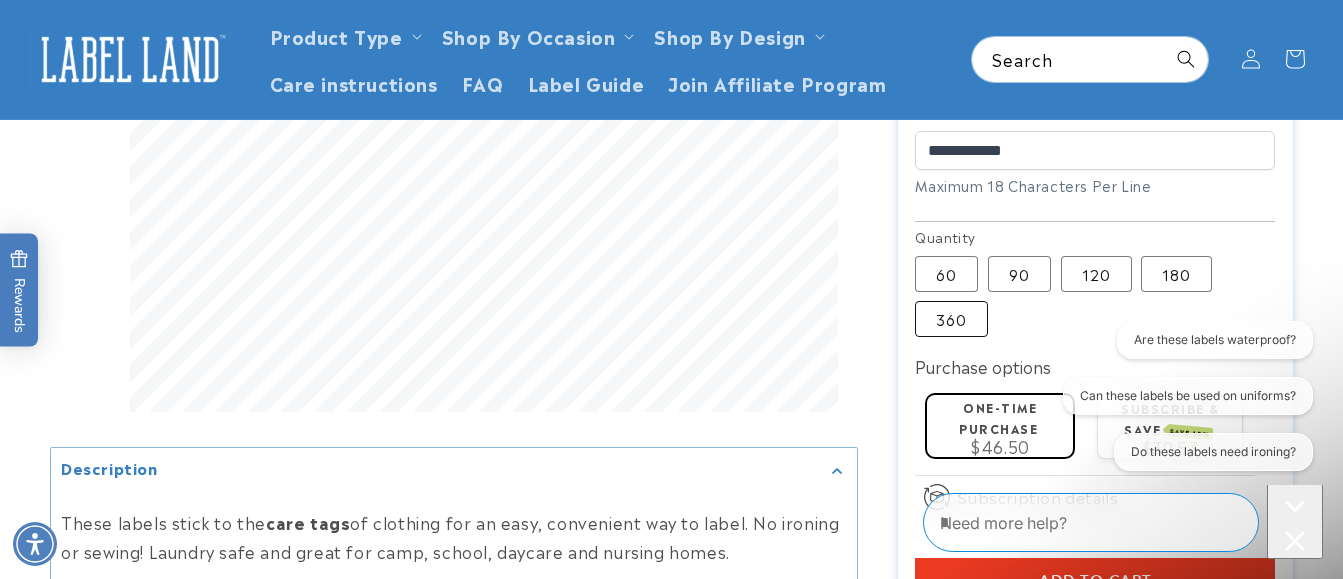 click on "360 Variant sold out or unavailable" at bounding box center (951, 319) 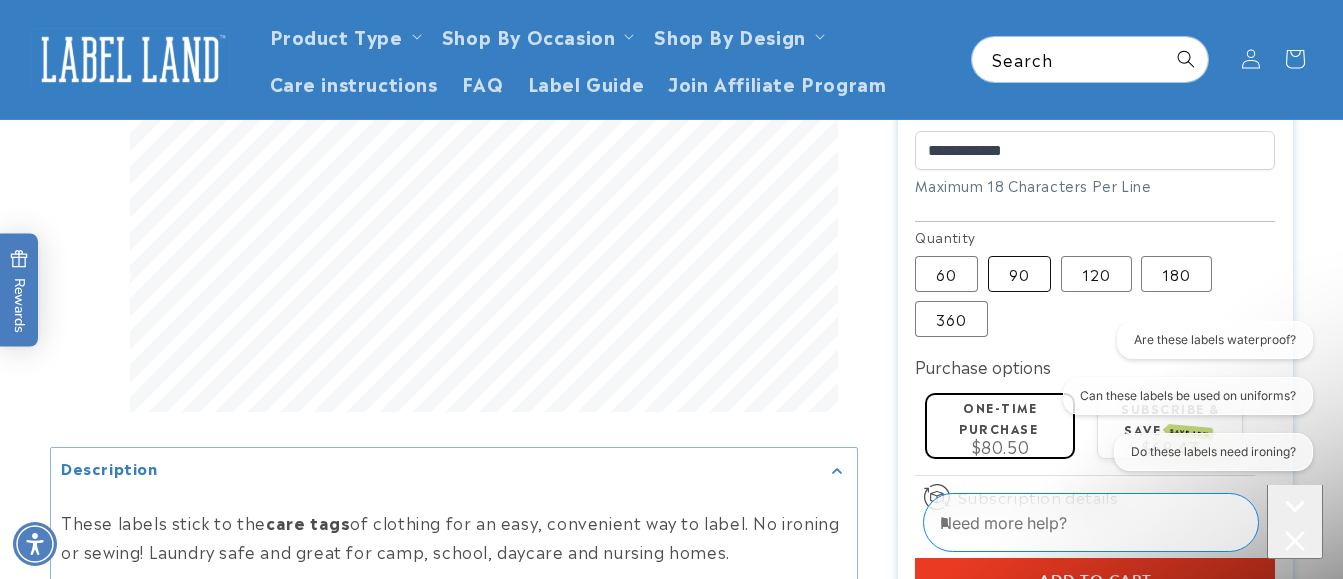 click on "90 Variant sold out or unavailable" at bounding box center (1019, 274) 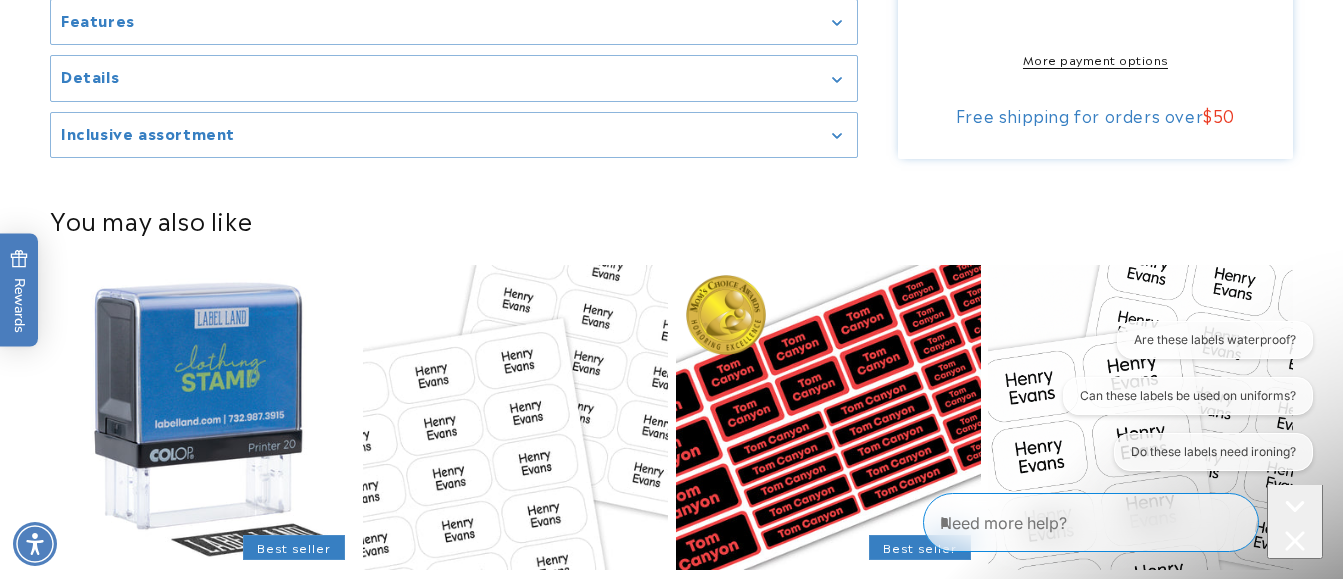 scroll, scrollTop: 1427, scrollLeft: 0, axis: vertical 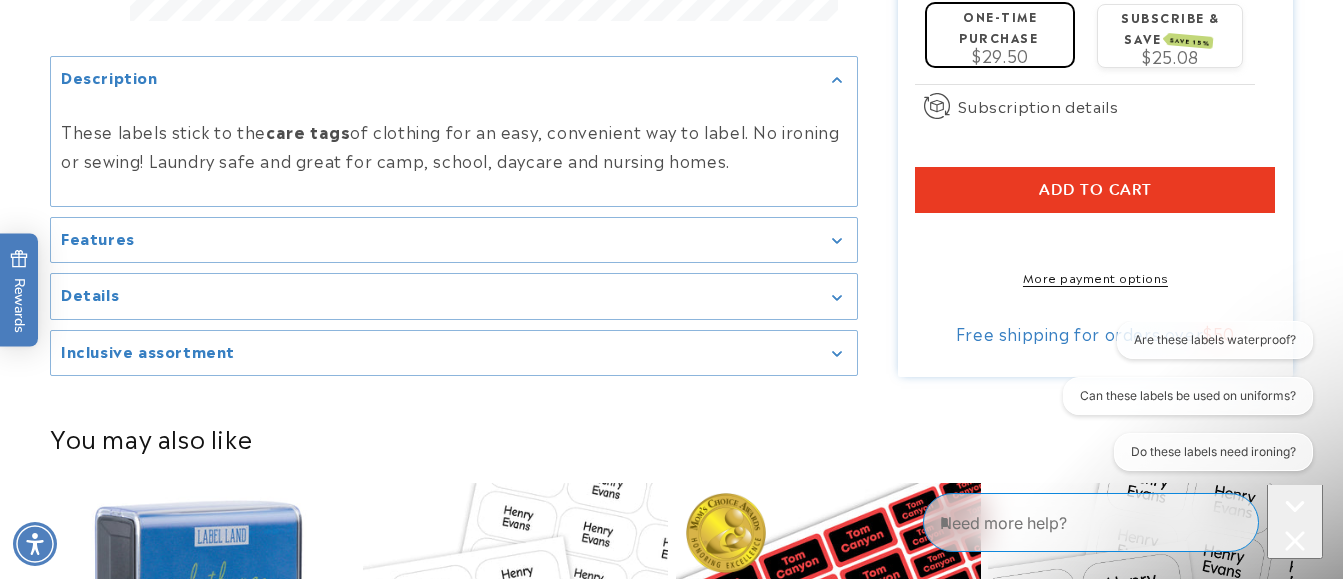 click on "Add to cart" at bounding box center [1095, 190] 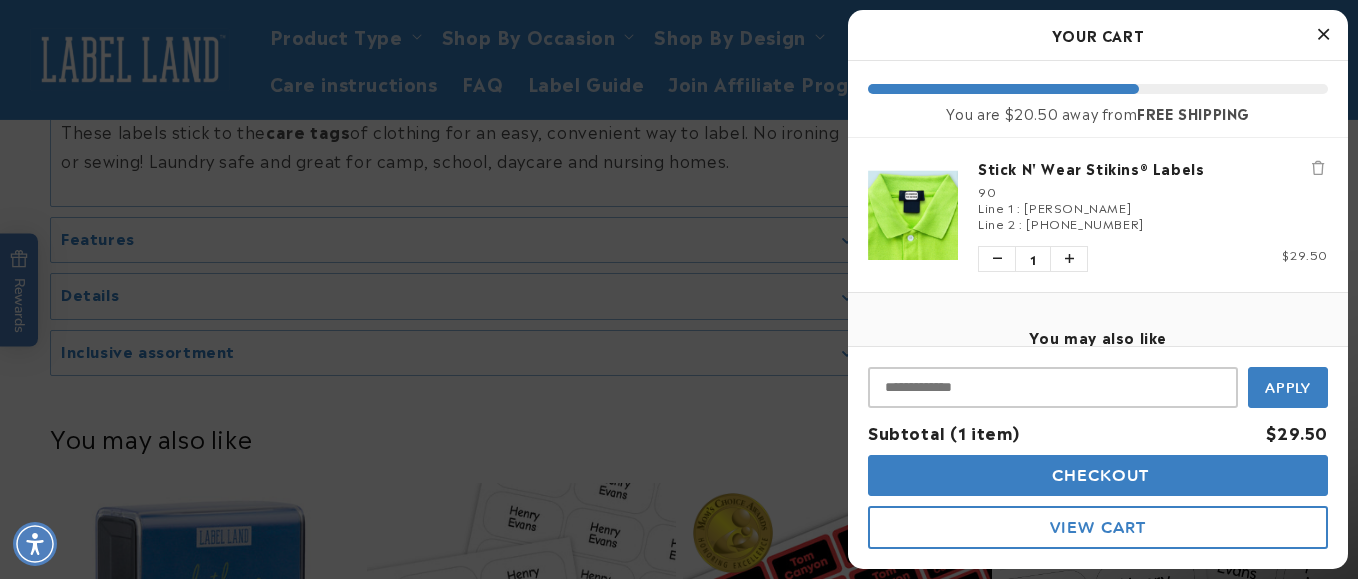 click at bounding box center [913, 215] 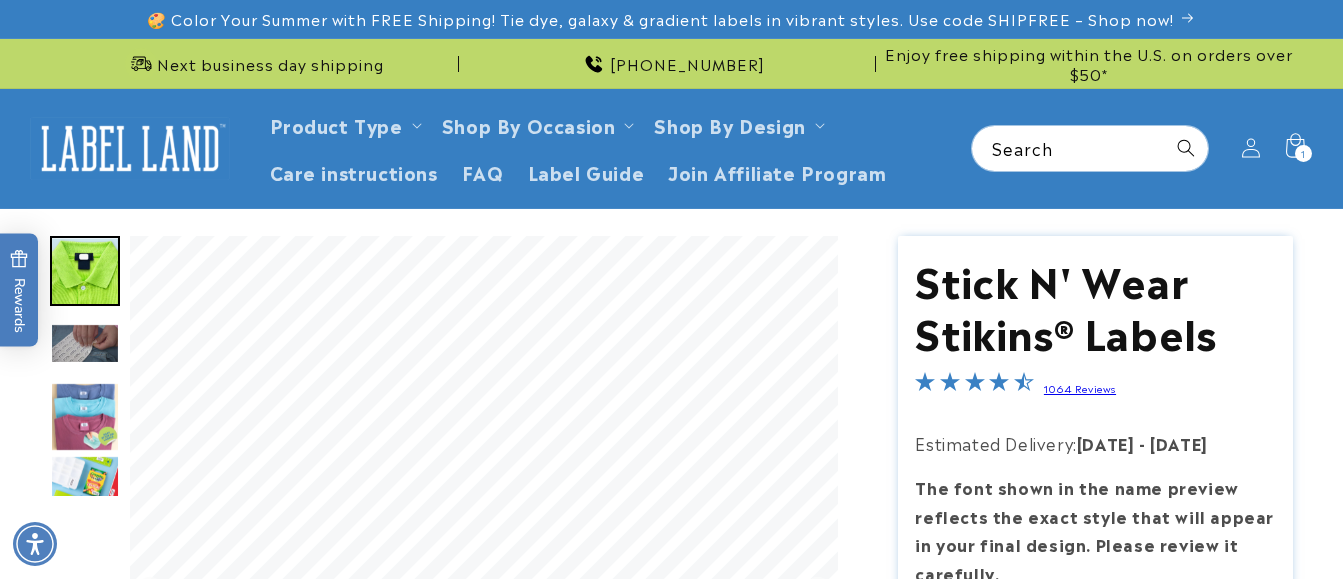 scroll, scrollTop: 0, scrollLeft: 0, axis: both 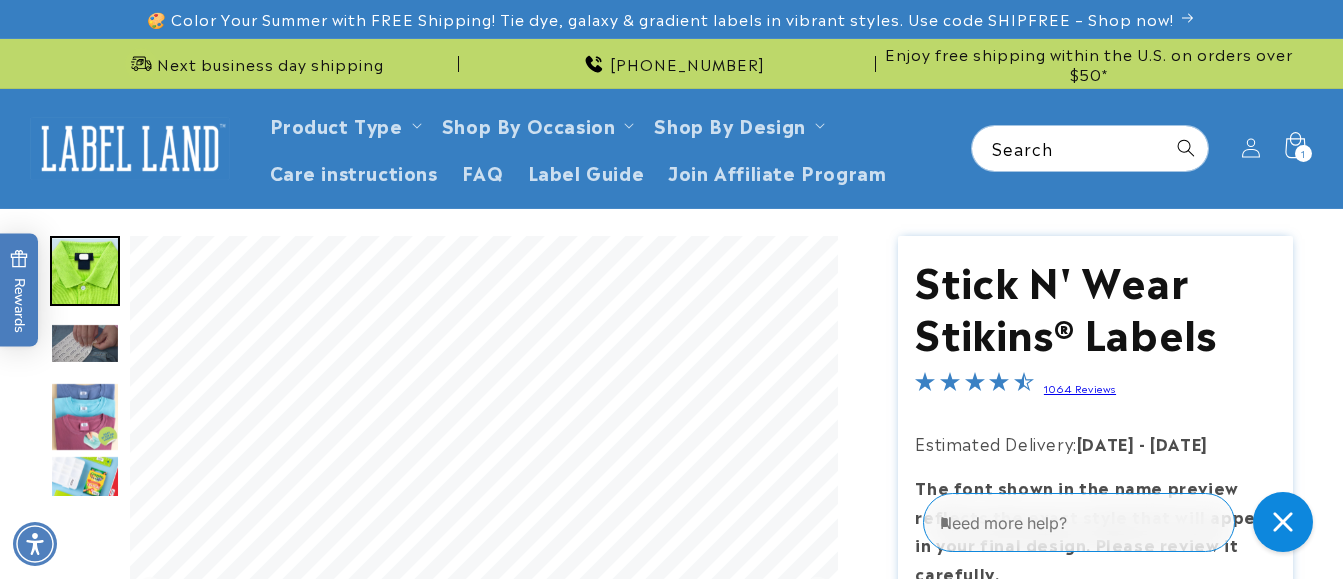 click on "1 1 item" at bounding box center (1303, 153) 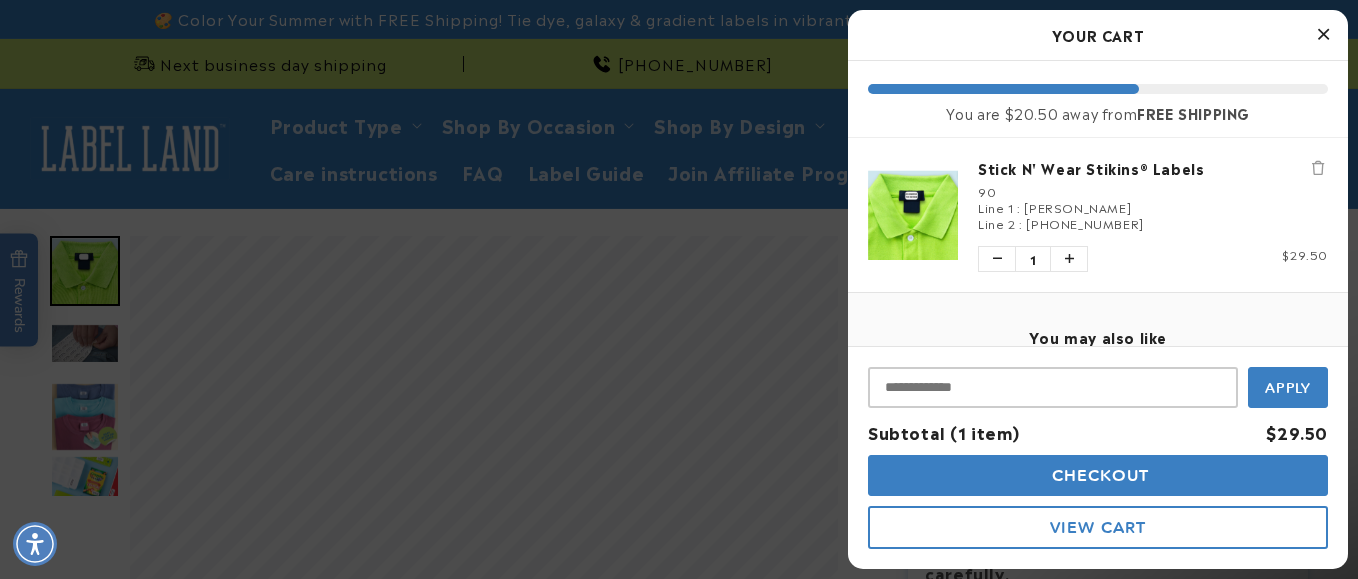 scroll, scrollTop: 0, scrollLeft: 0, axis: both 